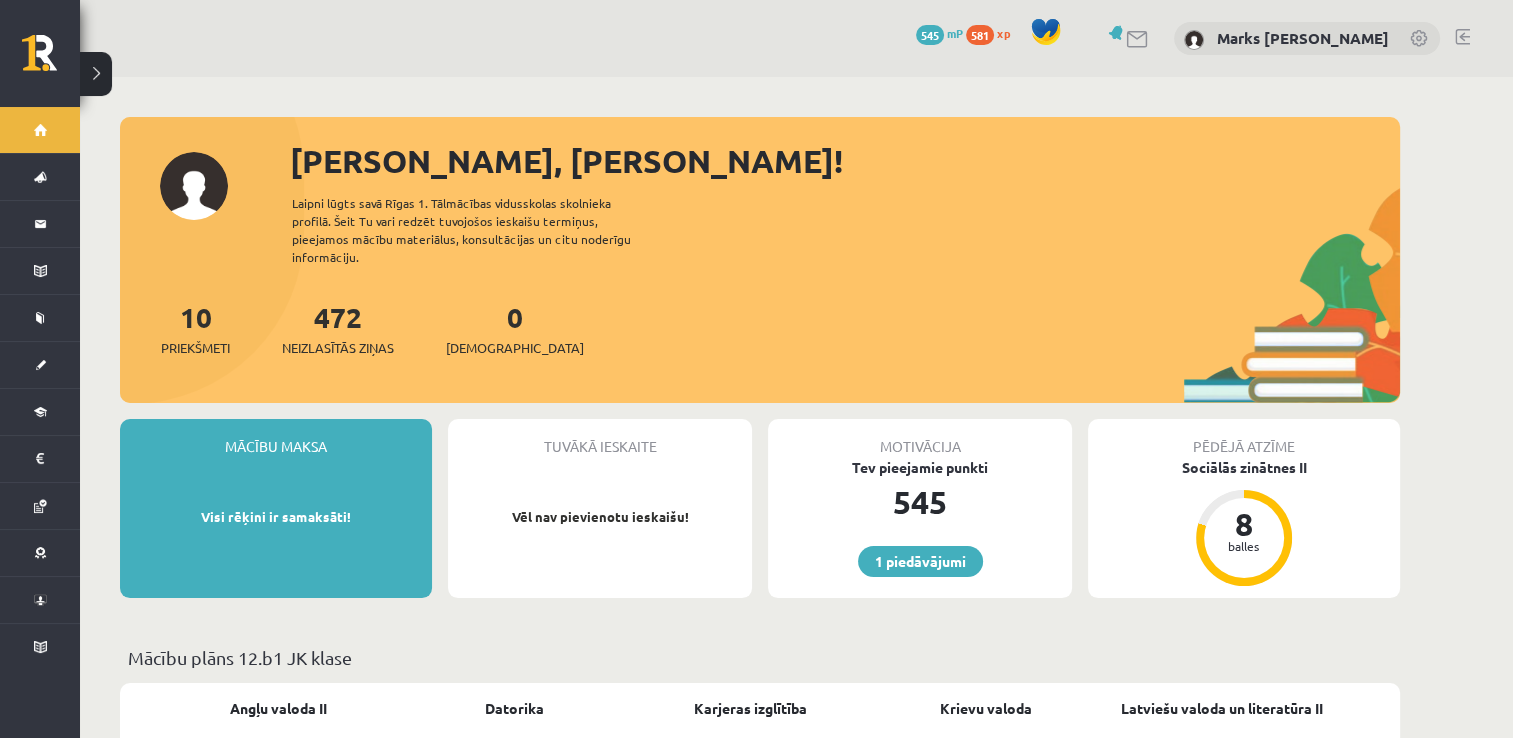 scroll, scrollTop: 36, scrollLeft: 0, axis: vertical 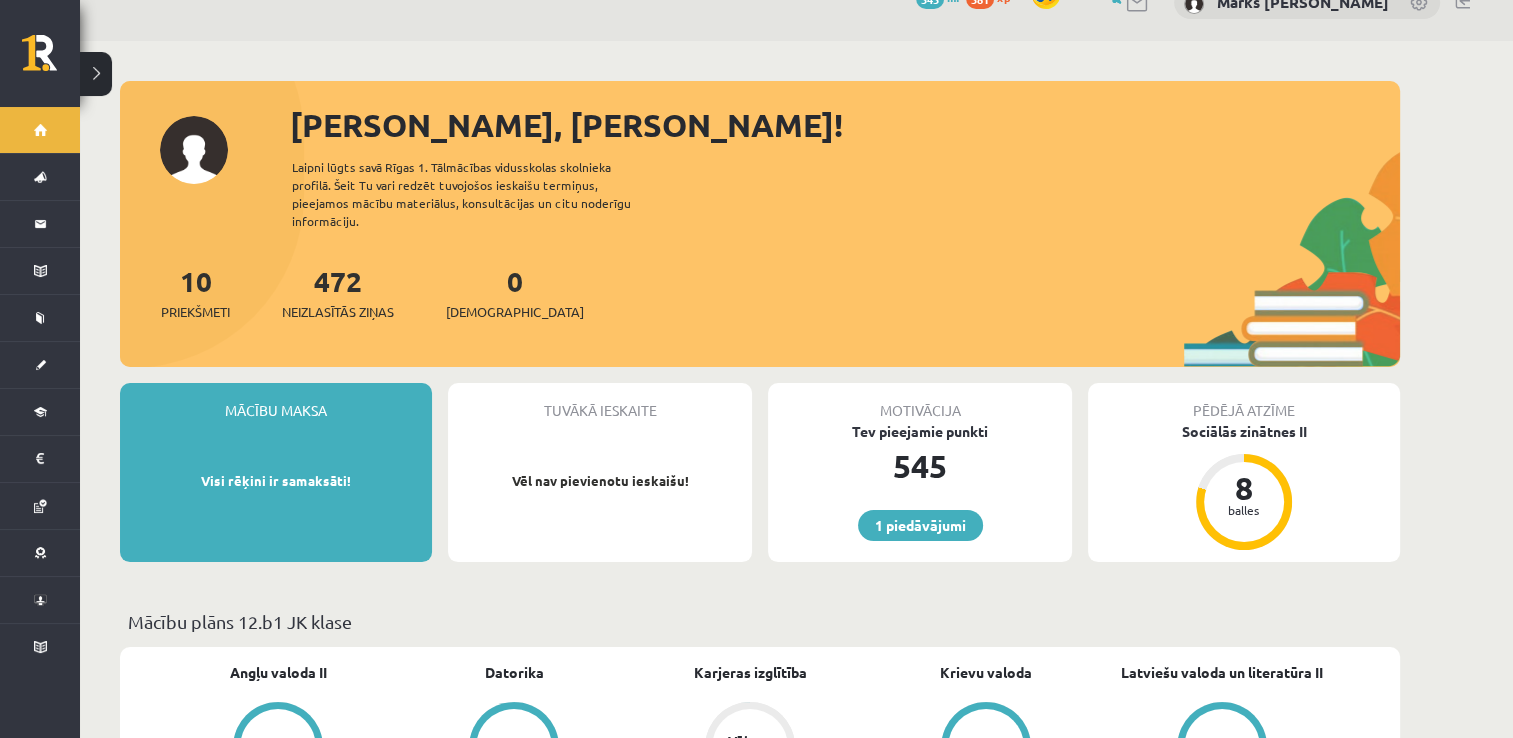 click on "472
Neizlasītās ziņas" at bounding box center (338, 291) 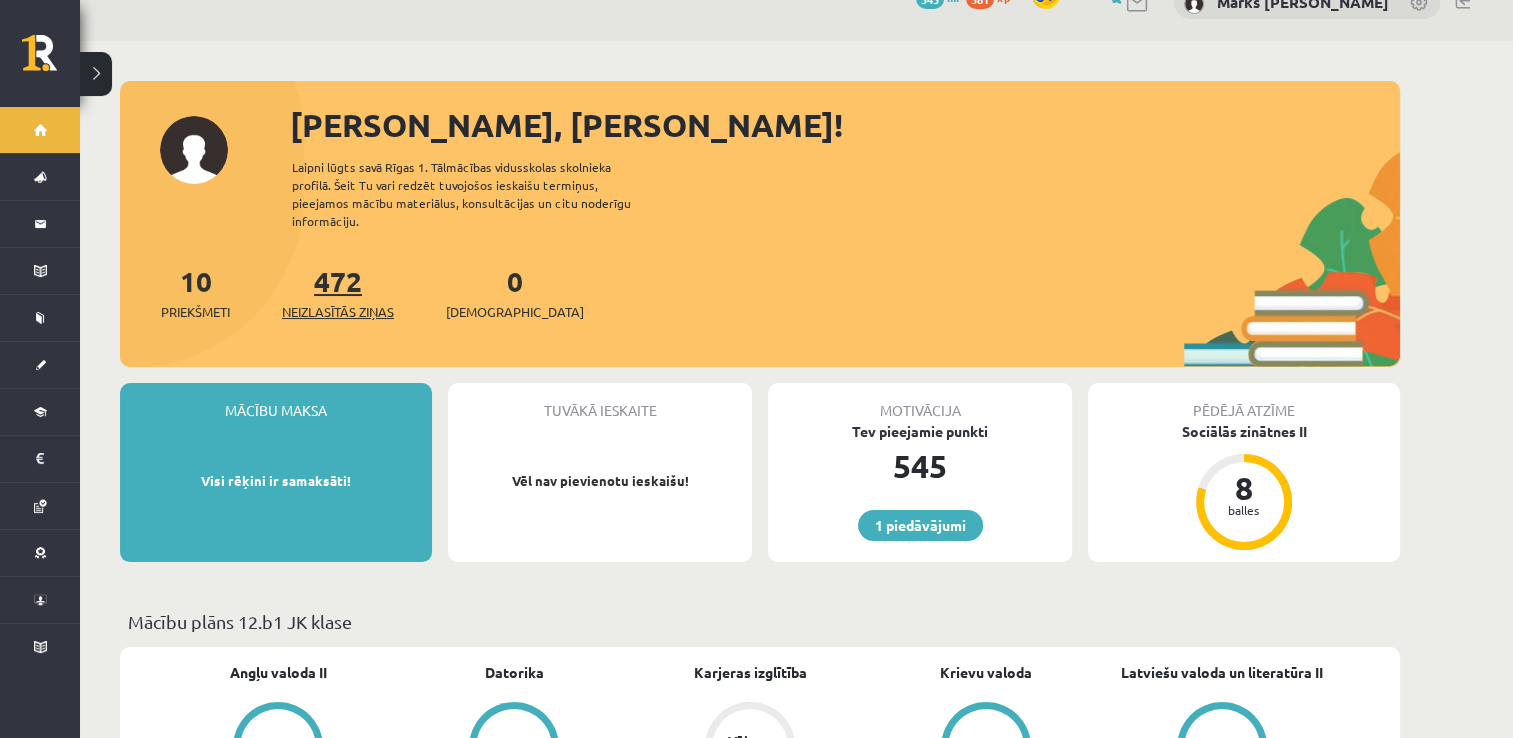click on "Neizlasītās ziņas" at bounding box center [338, 312] 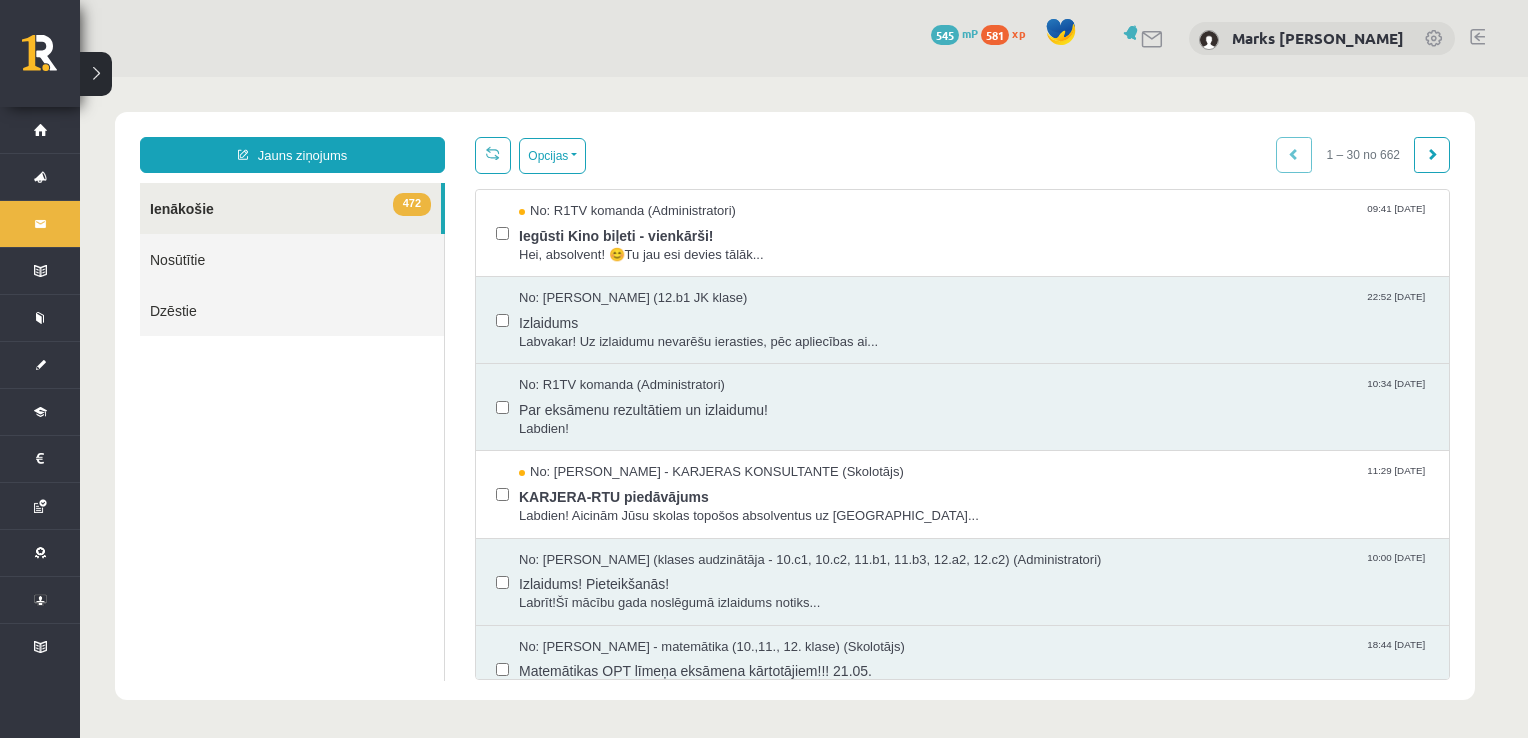 scroll, scrollTop: 0, scrollLeft: 0, axis: both 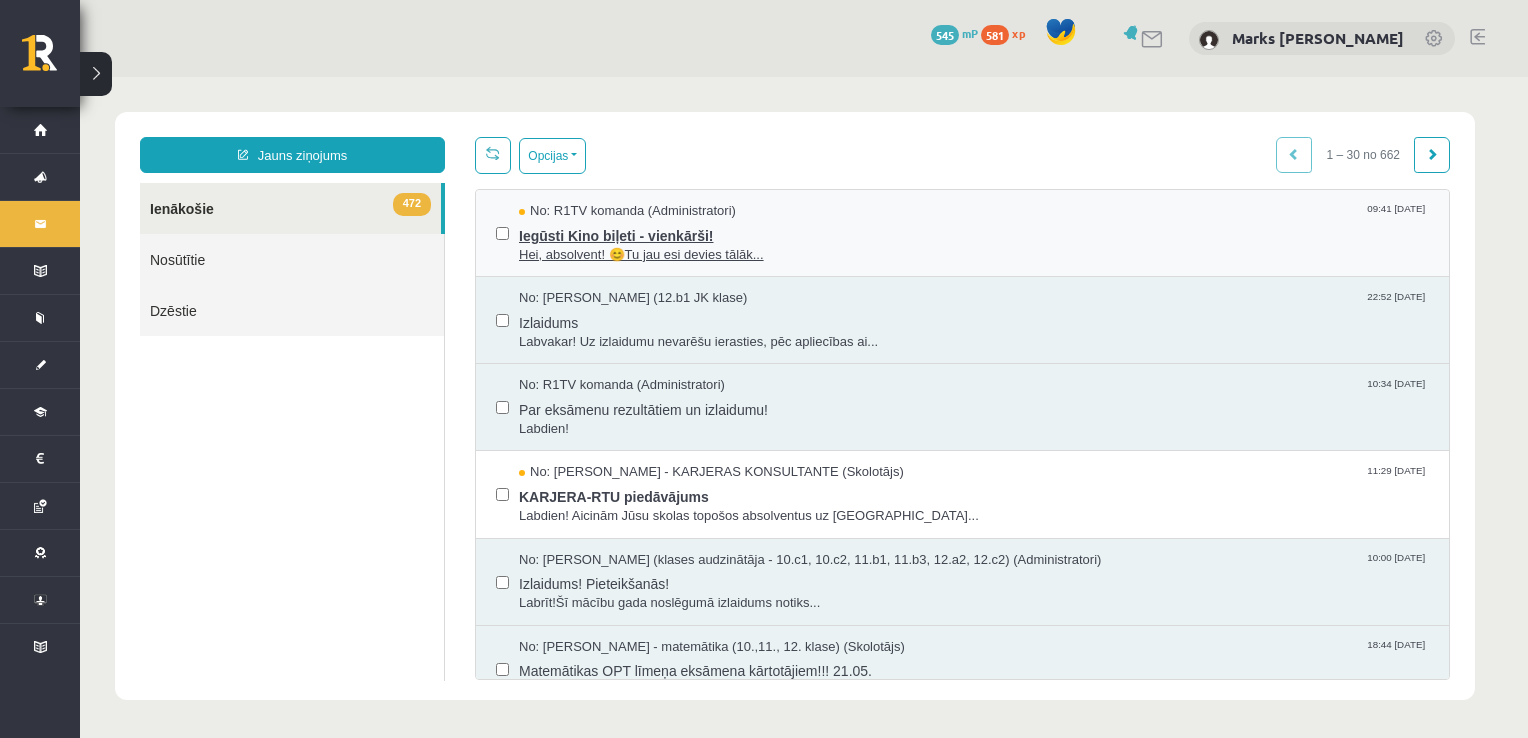 click on "Iegūsti Kino biļeti - vienkārši!" at bounding box center (974, 233) 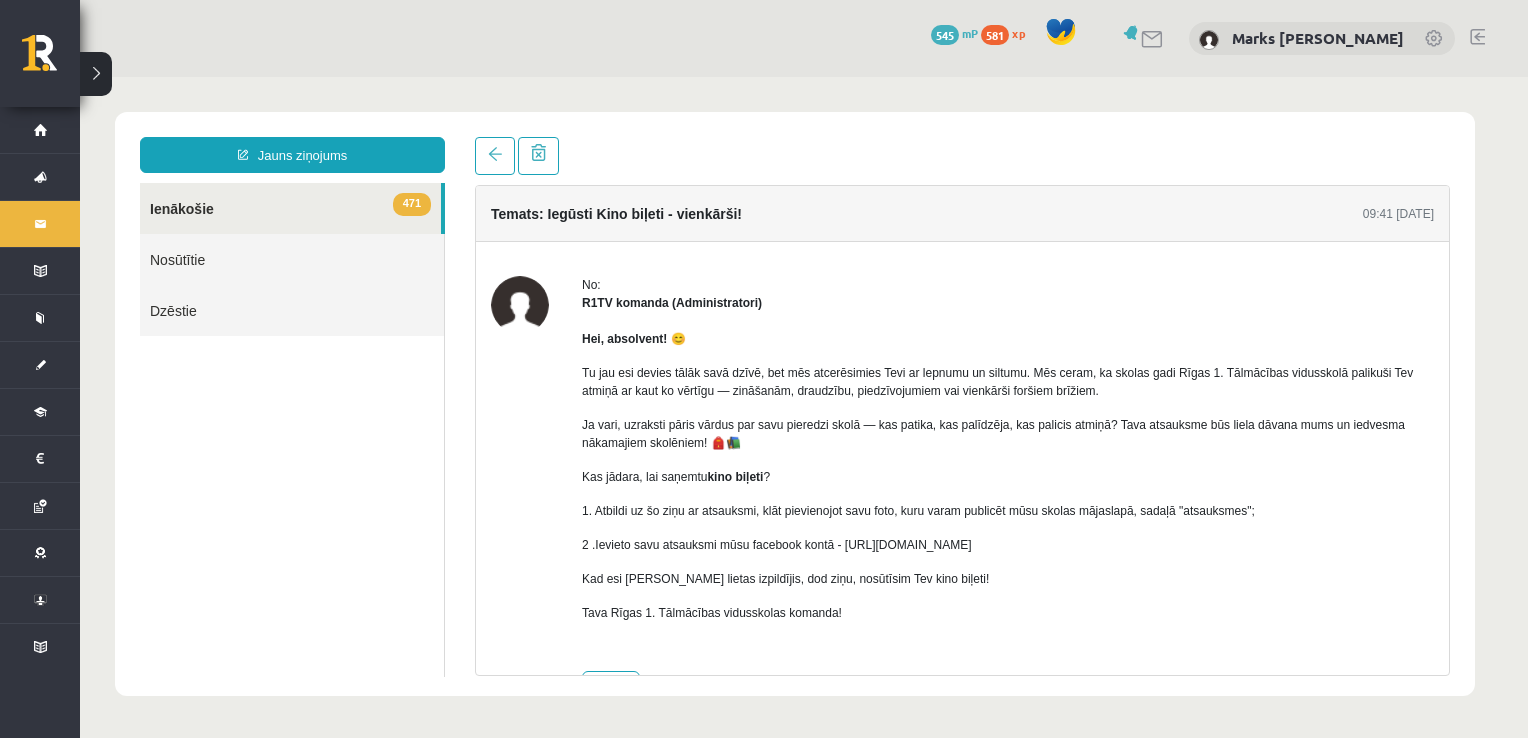 scroll, scrollTop: 0, scrollLeft: 0, axis: both 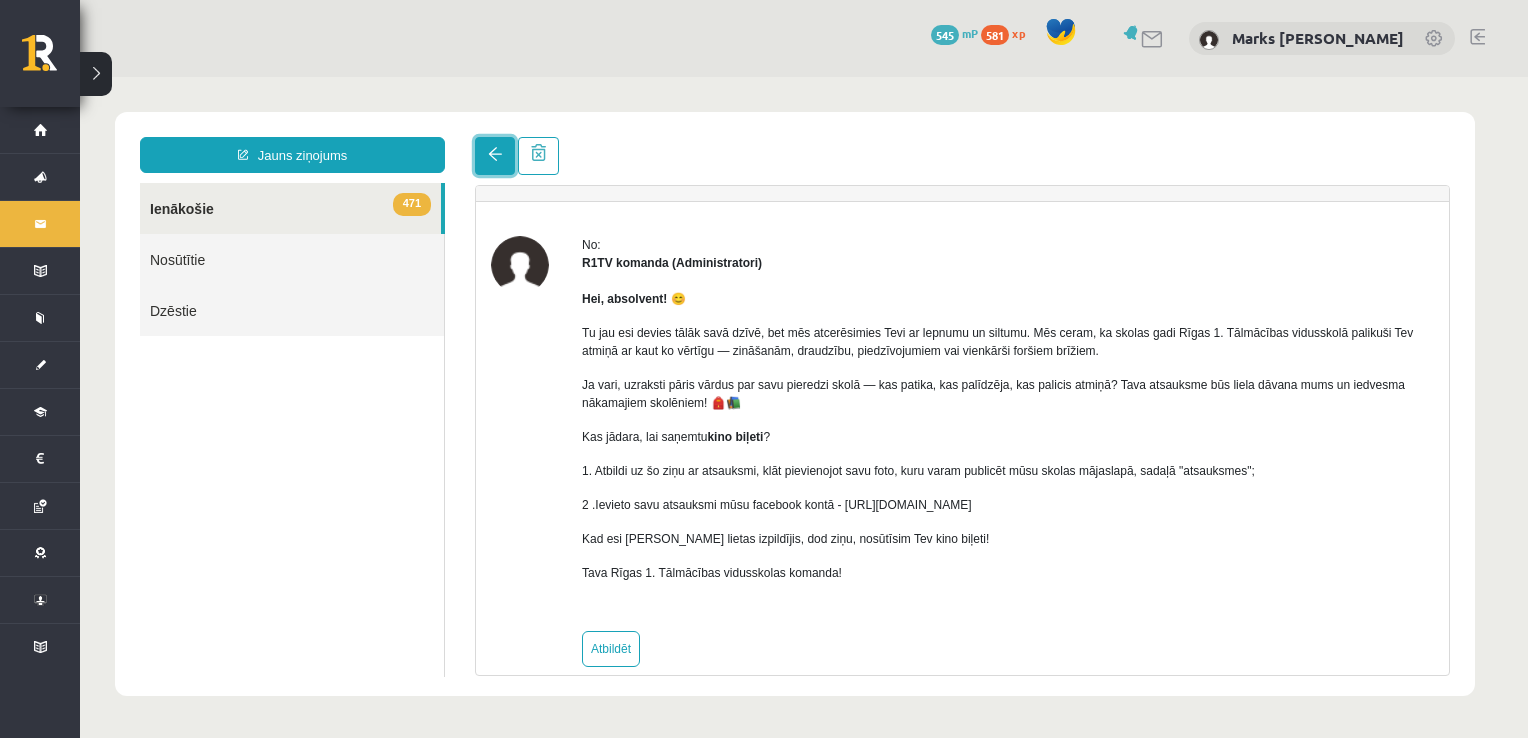 click at bounding box center (495, 154) 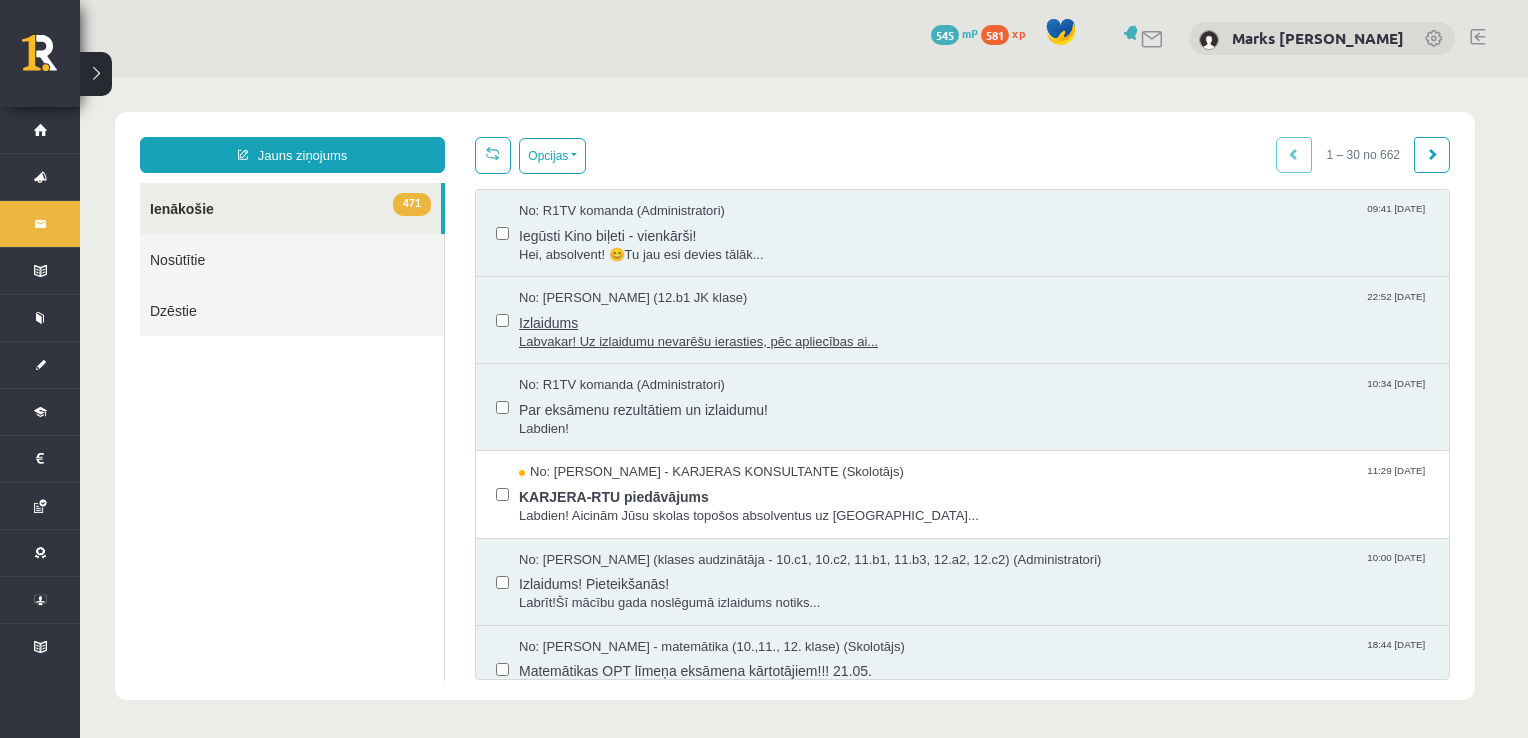 scroll, scrollTop: 0, scrollLeft: 0, axis: both 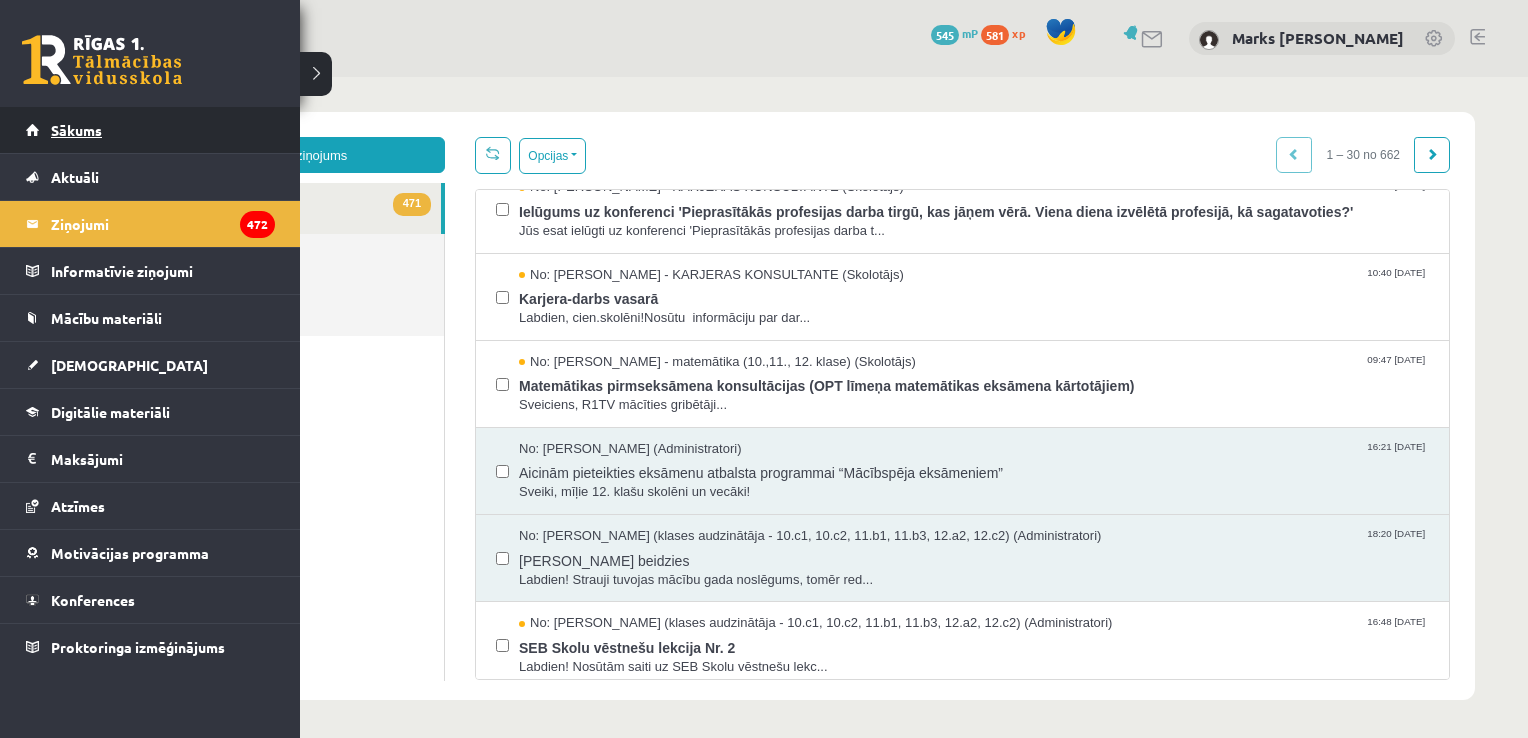 click on "Sākums" at bounding box center [76, 130] 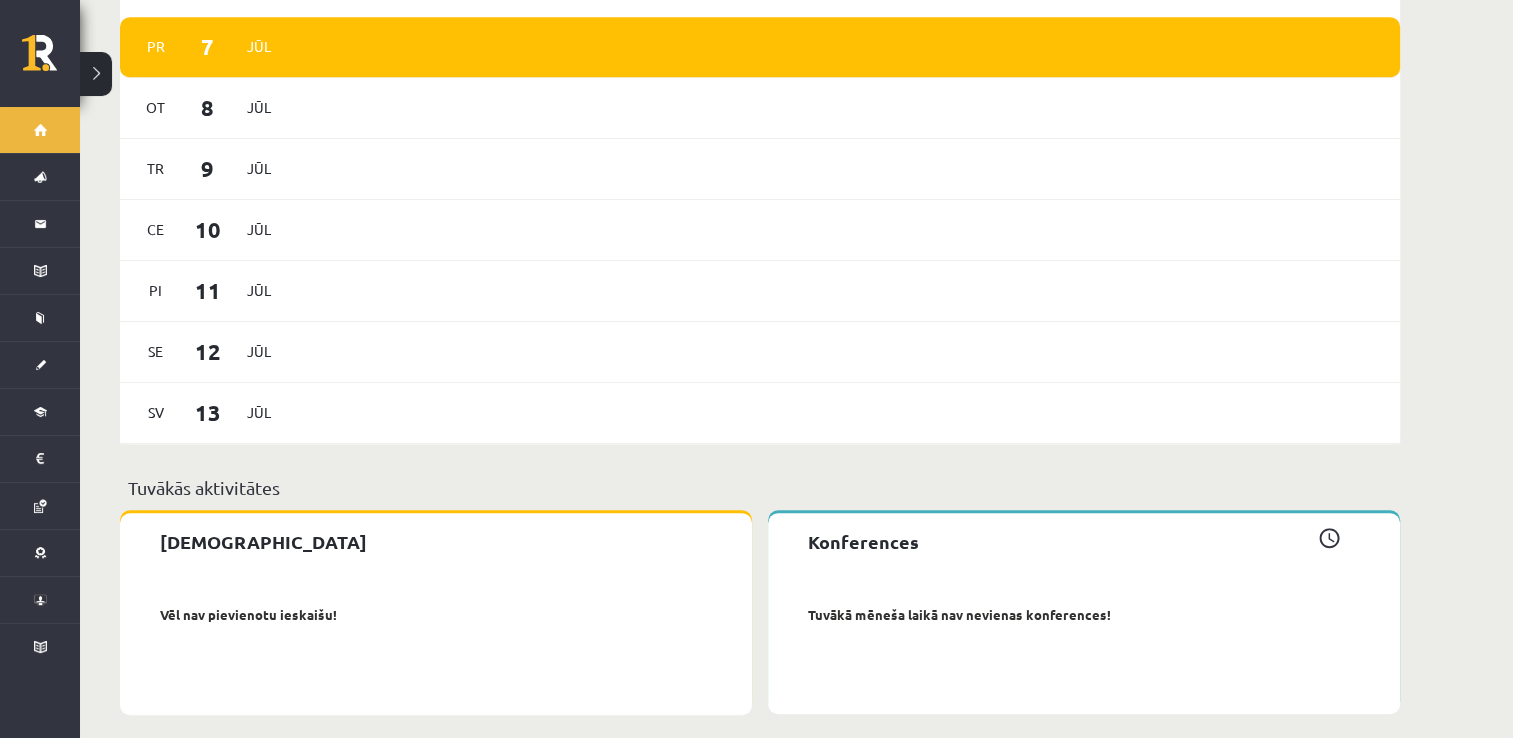 scroll, scrollTop: 0, scrollLeft: 0, axis: both 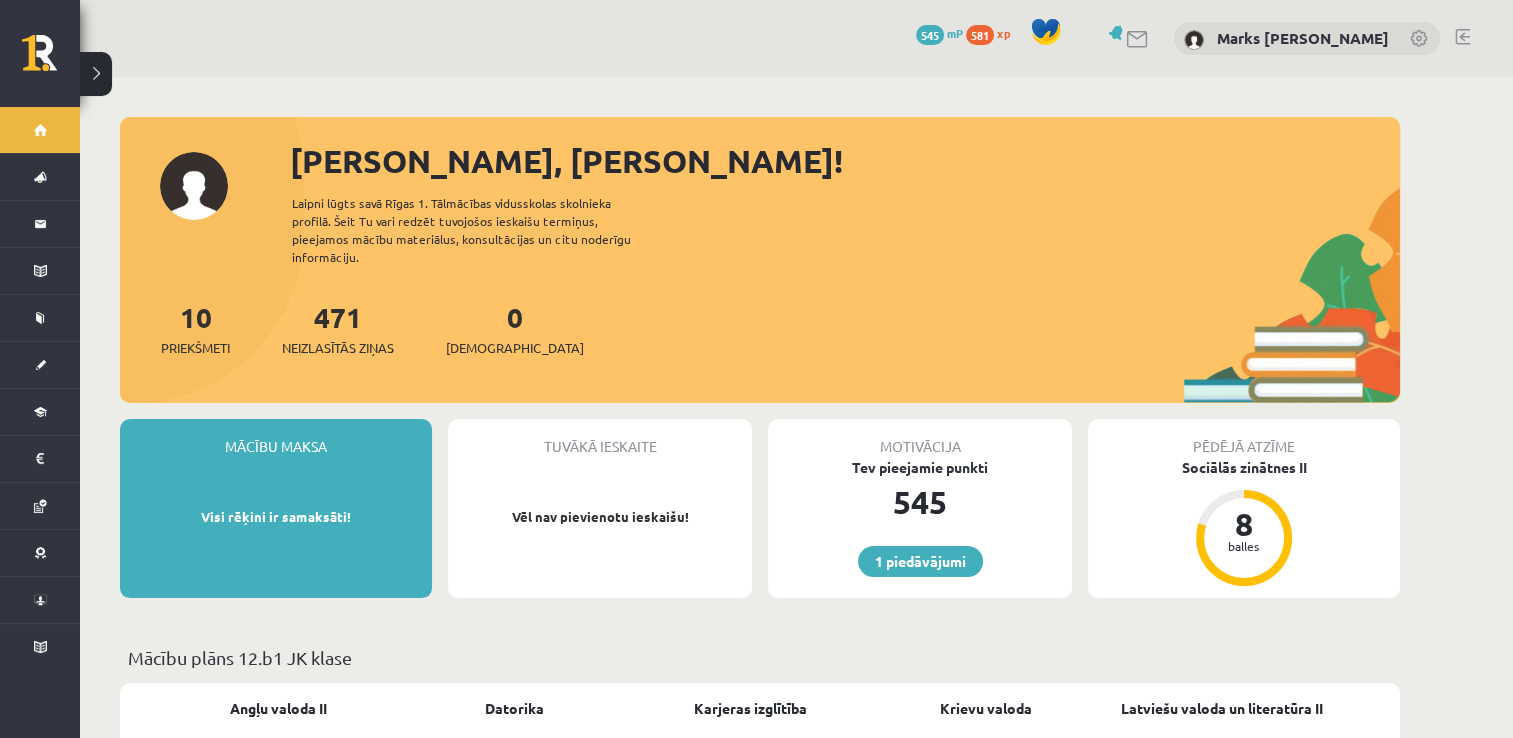 click at bounding box center [1420, 40] 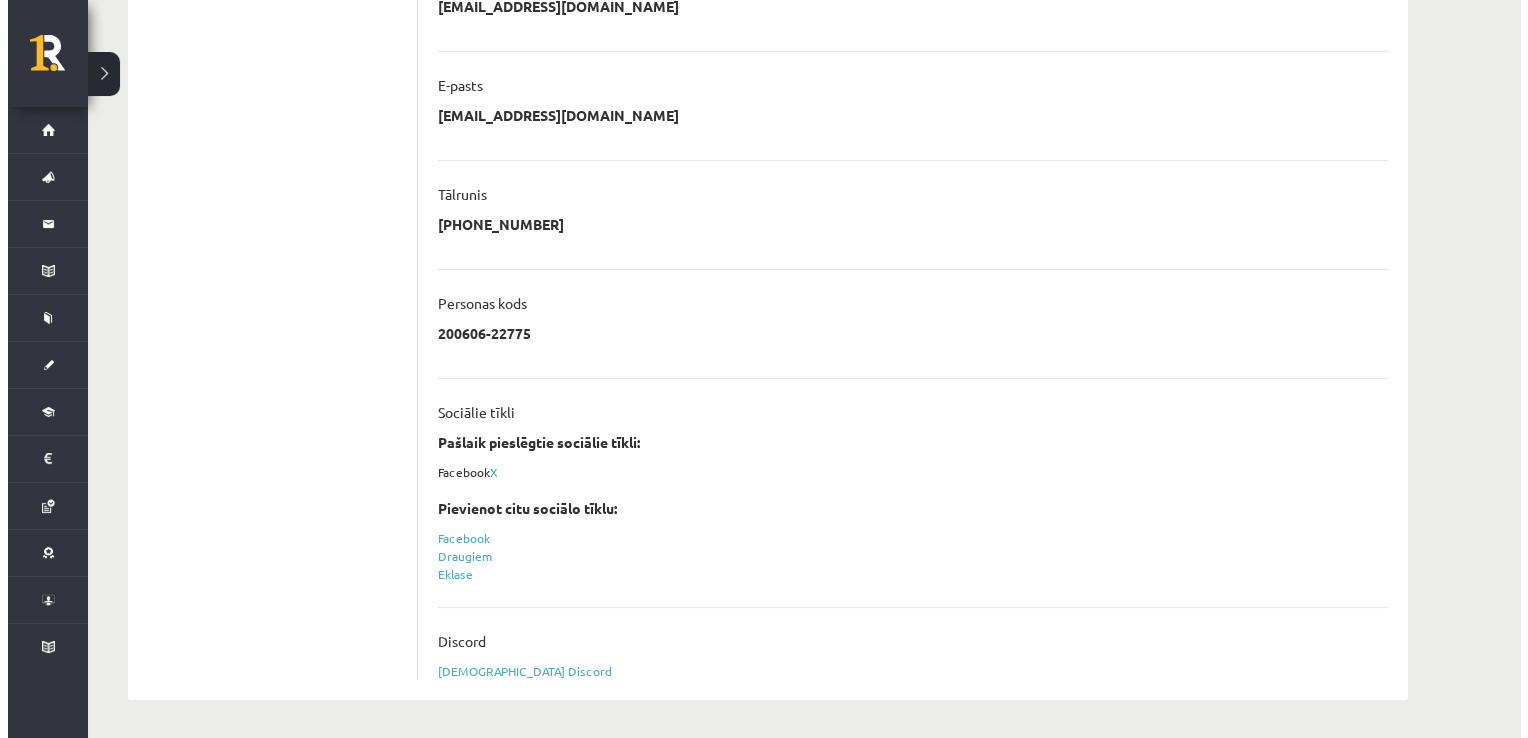 scroll, scrollTop: 0, scrollLeft: 0, axis: both 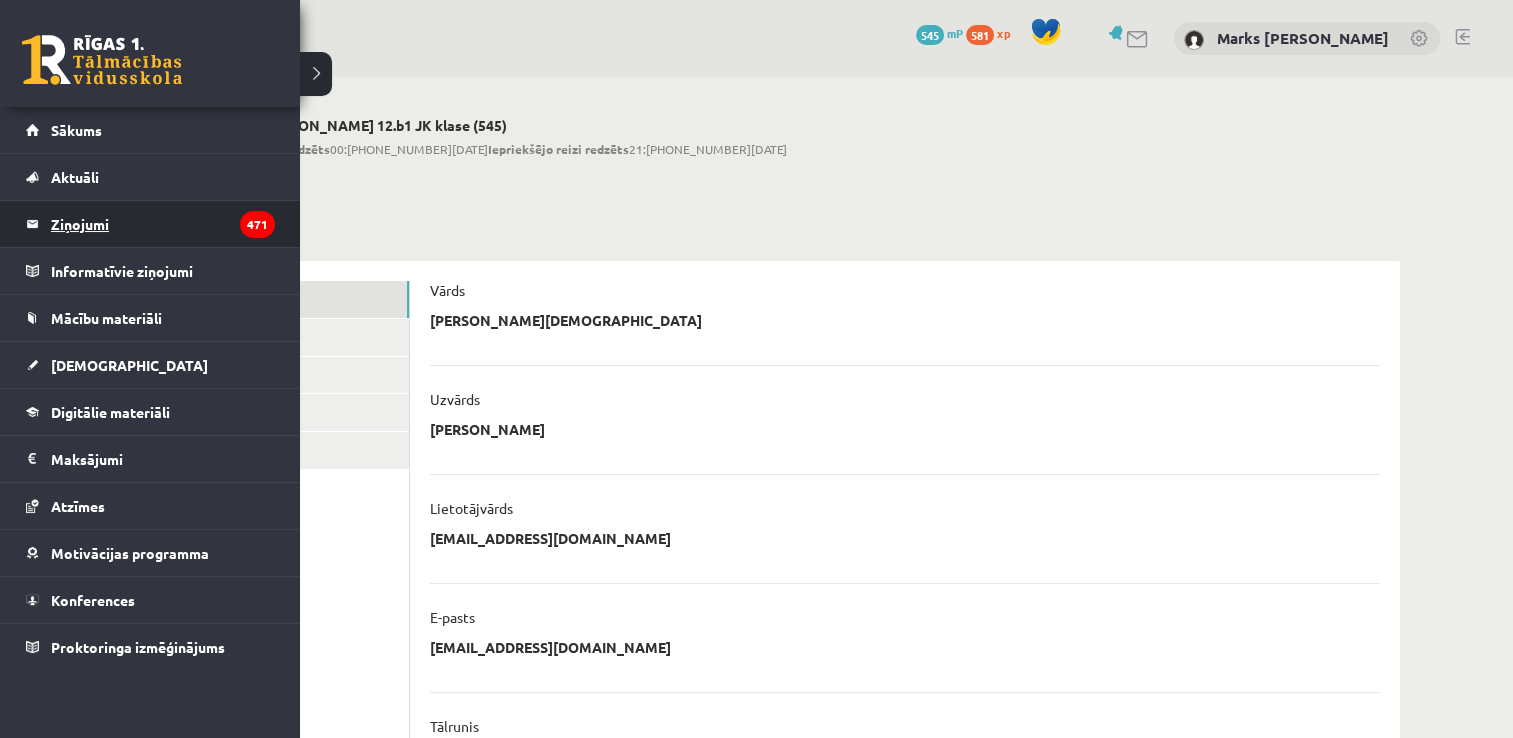 click on "Ziņojumi
471" at bounding box center [163, 224] 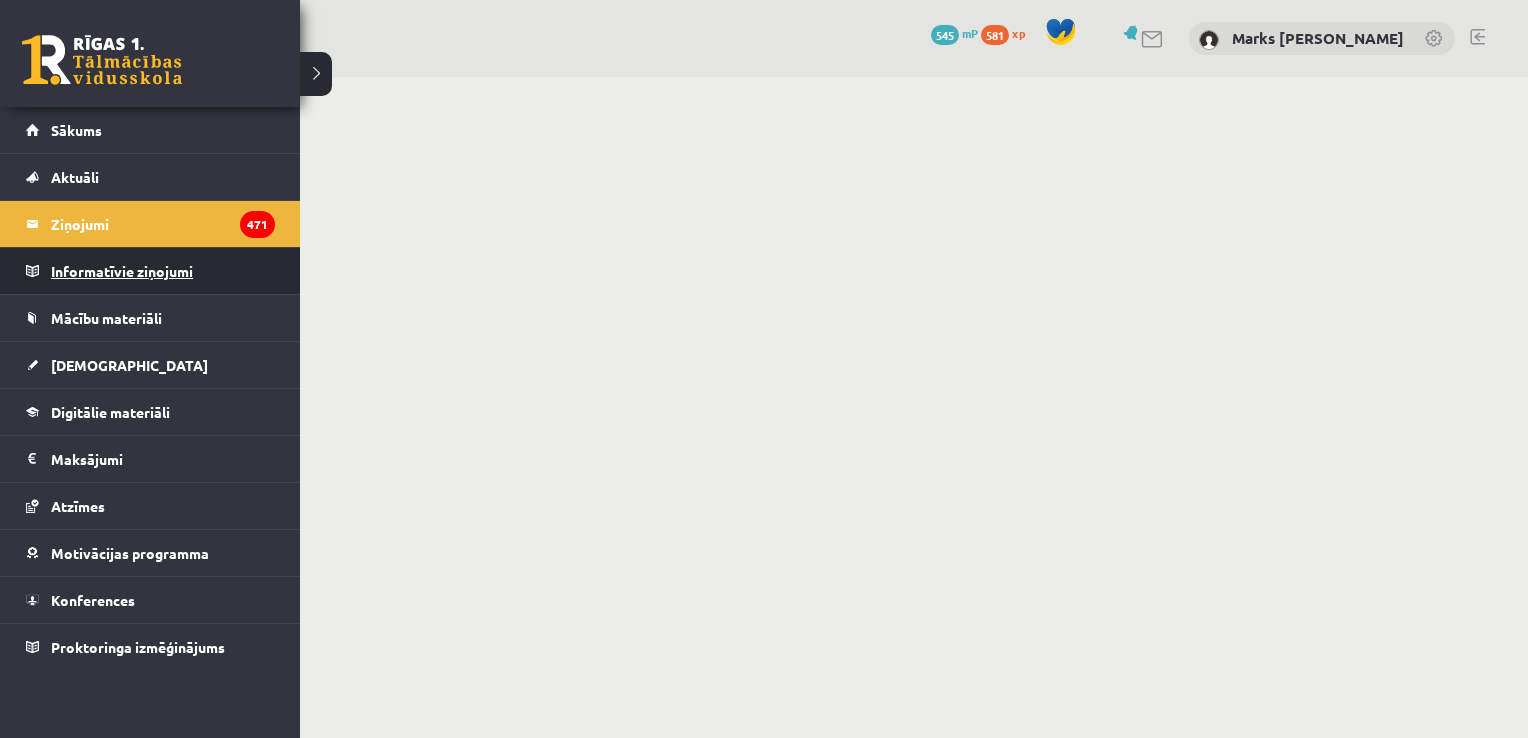 click on "Informatīvie ziņojumi
0" at bounding box center [163, 271] 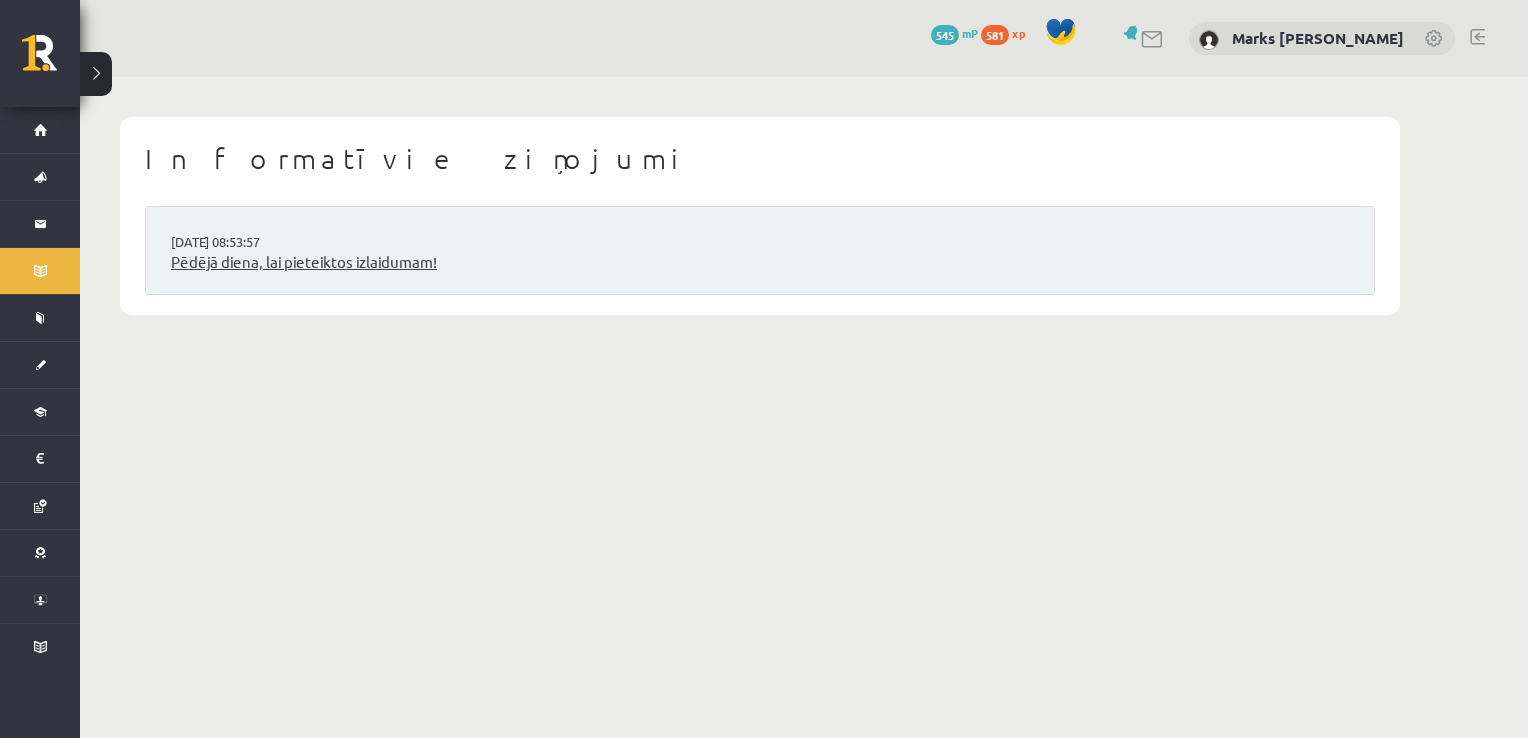 click on "Pēdējā diena, lai pieteiktos izlaidumam!" at bounding box center (760, 262) 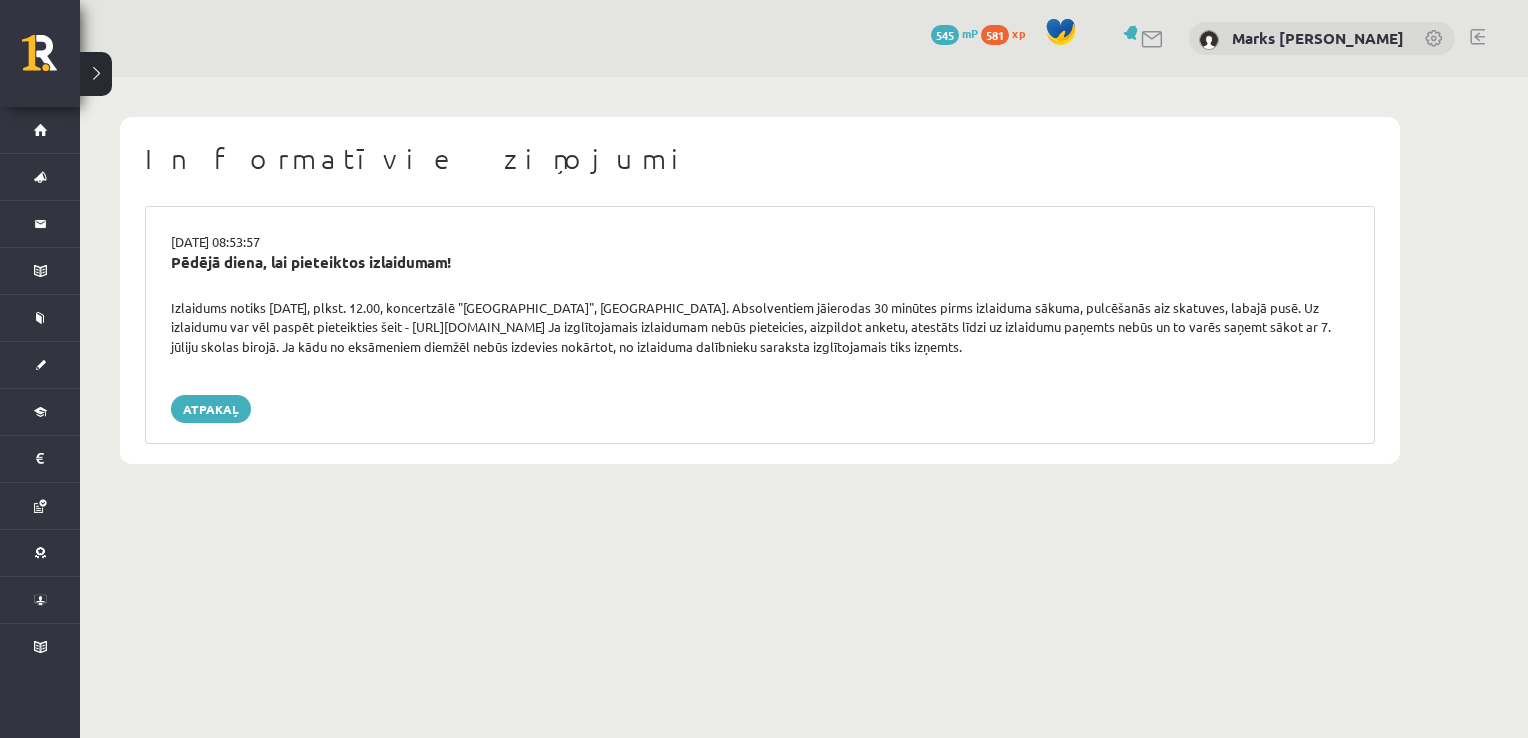 scroll, scrollTop: 0, scrollLeft: 0, axis: both 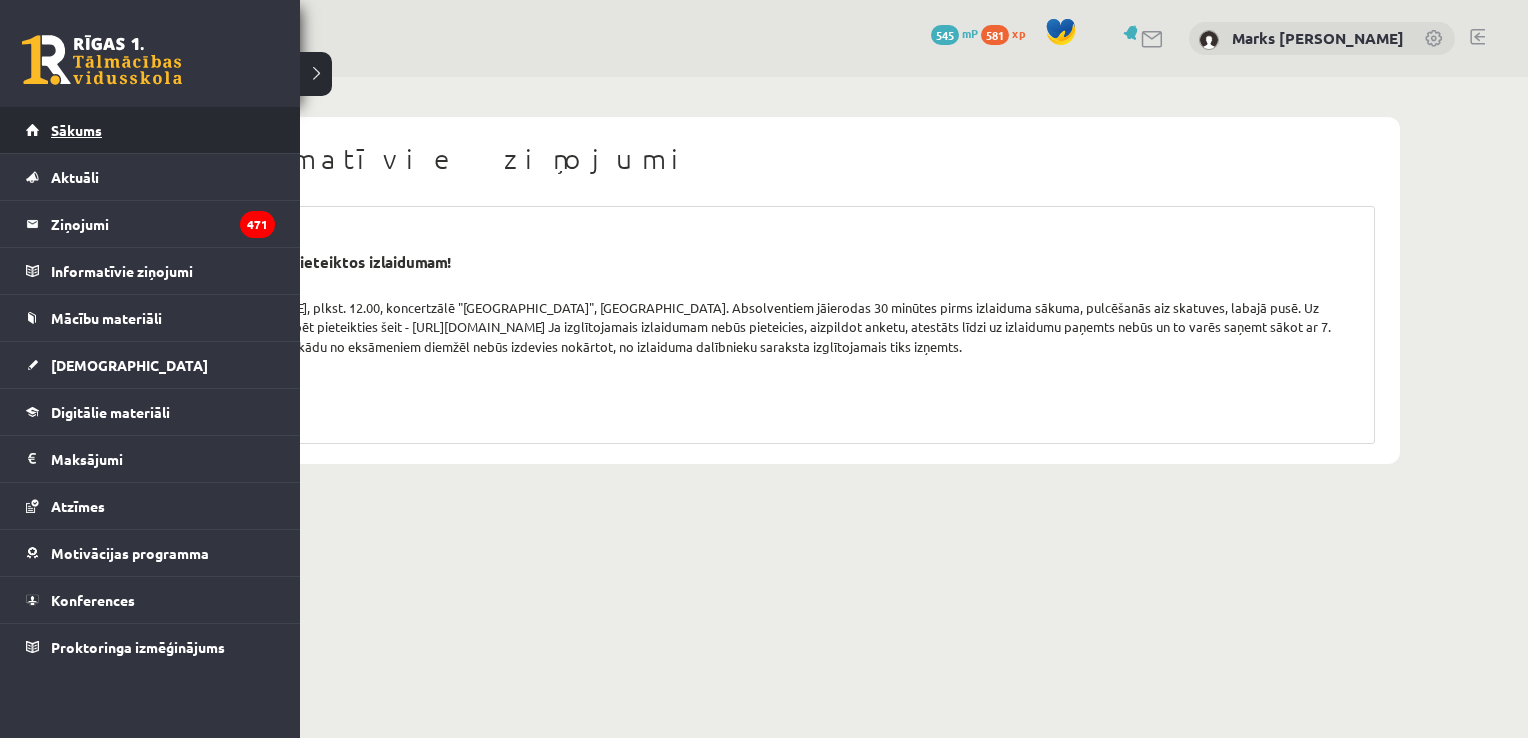 click on "Sākums" at bounding box center [76, 130] 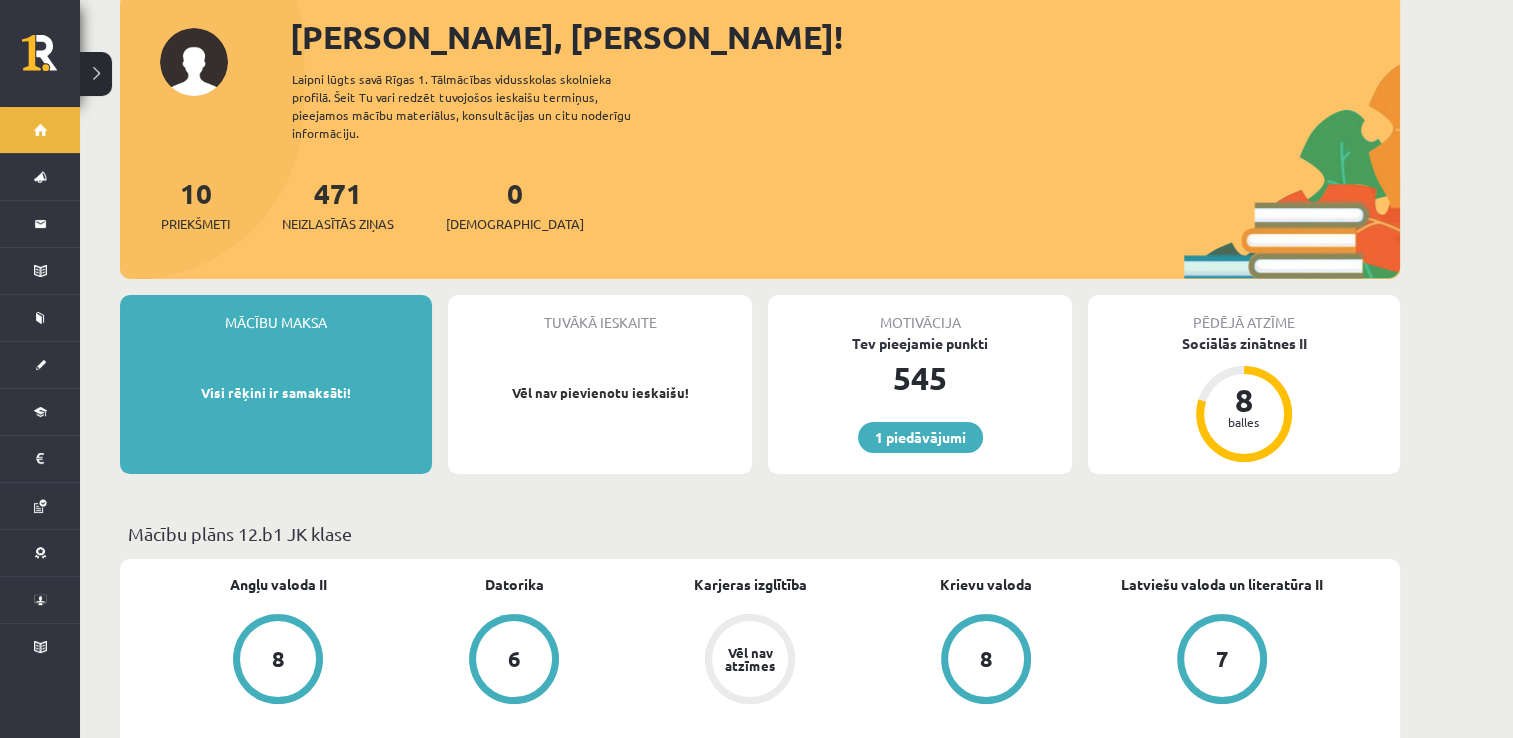 scroll, scrollTop: 0, scrollLeft: 0, axis: both 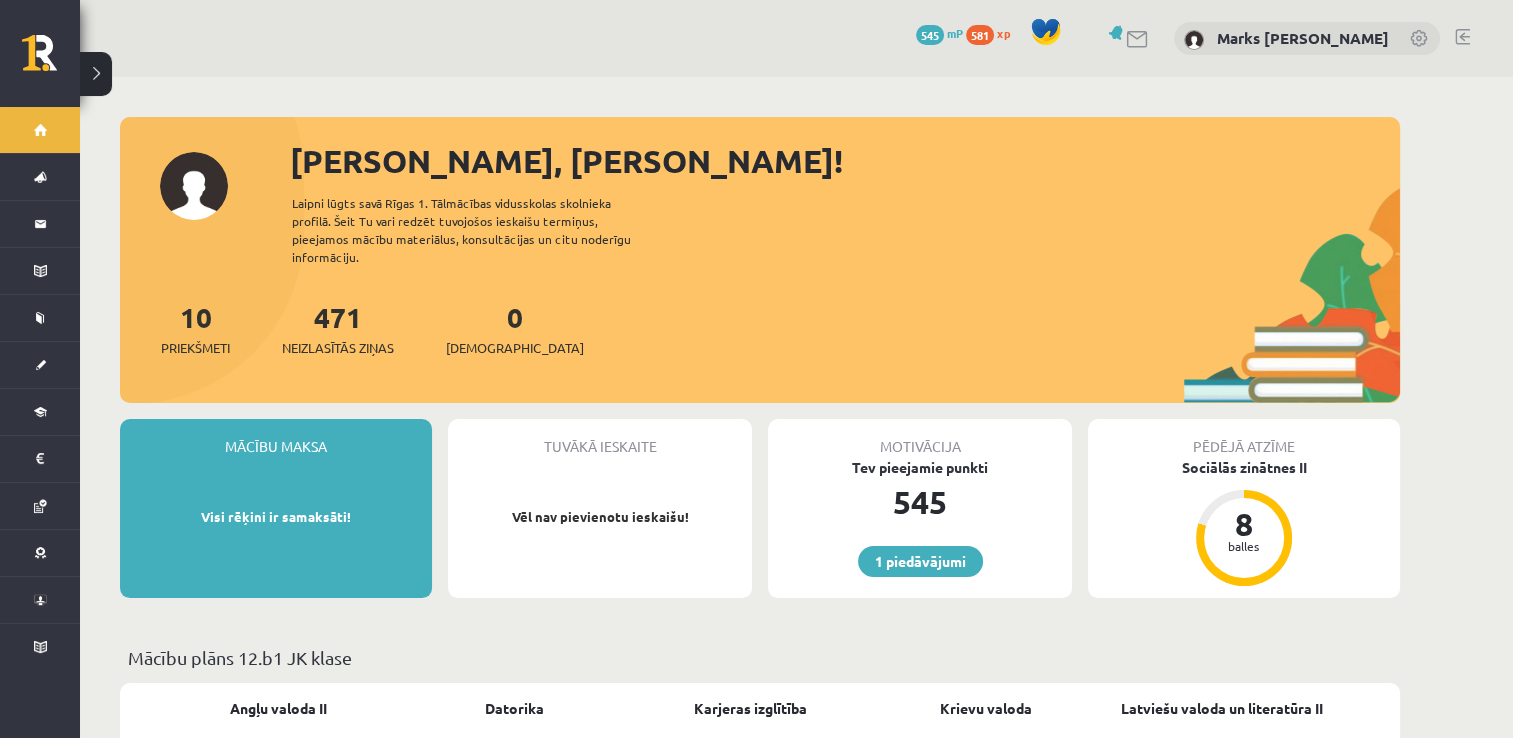 click on "Laipni lūgts savā Rīgas 1. Tālmācības vidusskolas skolnieka profilā. Šeit Tu vari redzēt tuvojošos ieskaišu termiņus, pieejamos mācību materiālus, konsultācijas un citu noderīgu informāciju." at bounding box center [479, 230] 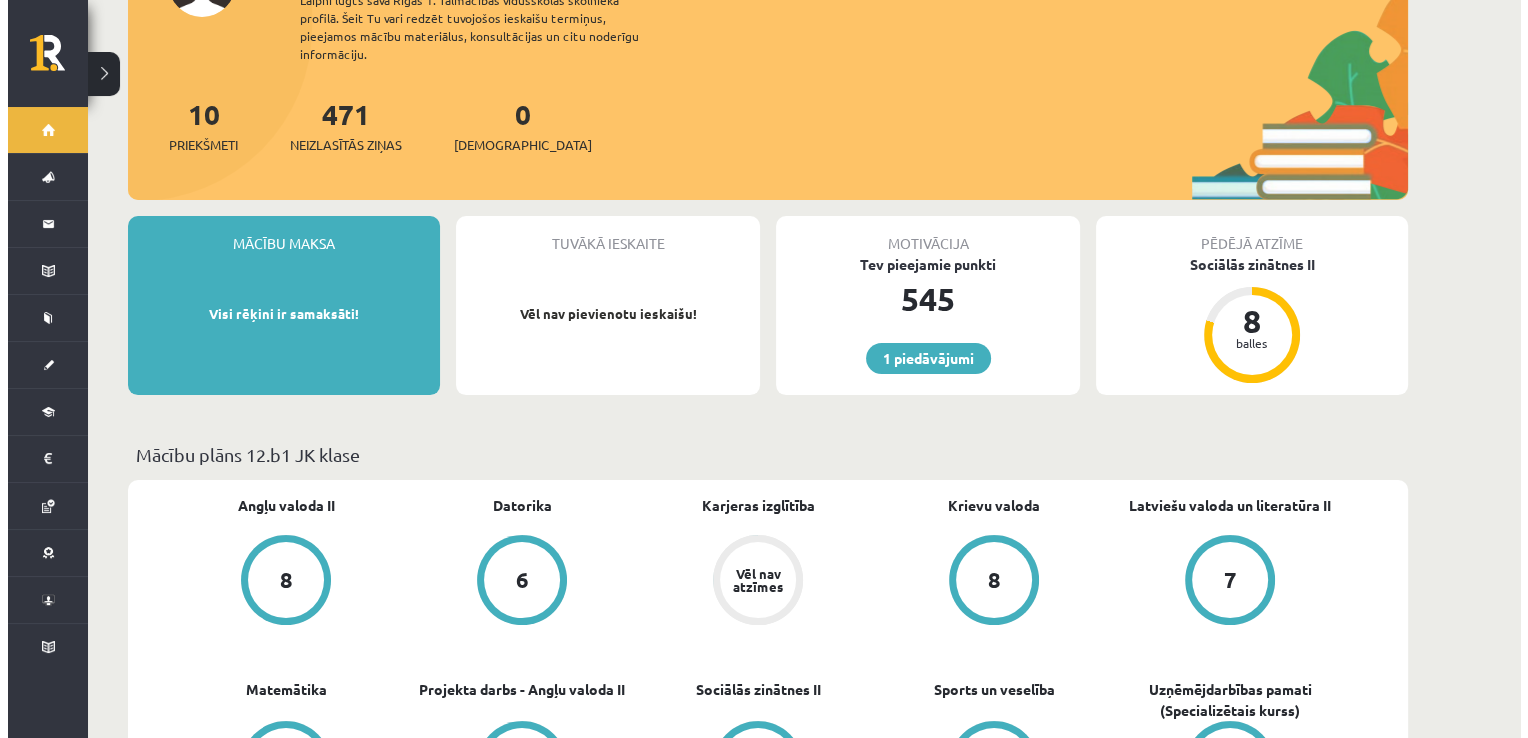 scroll, scrollTop: 0, scrollLeft: 0, axis: both 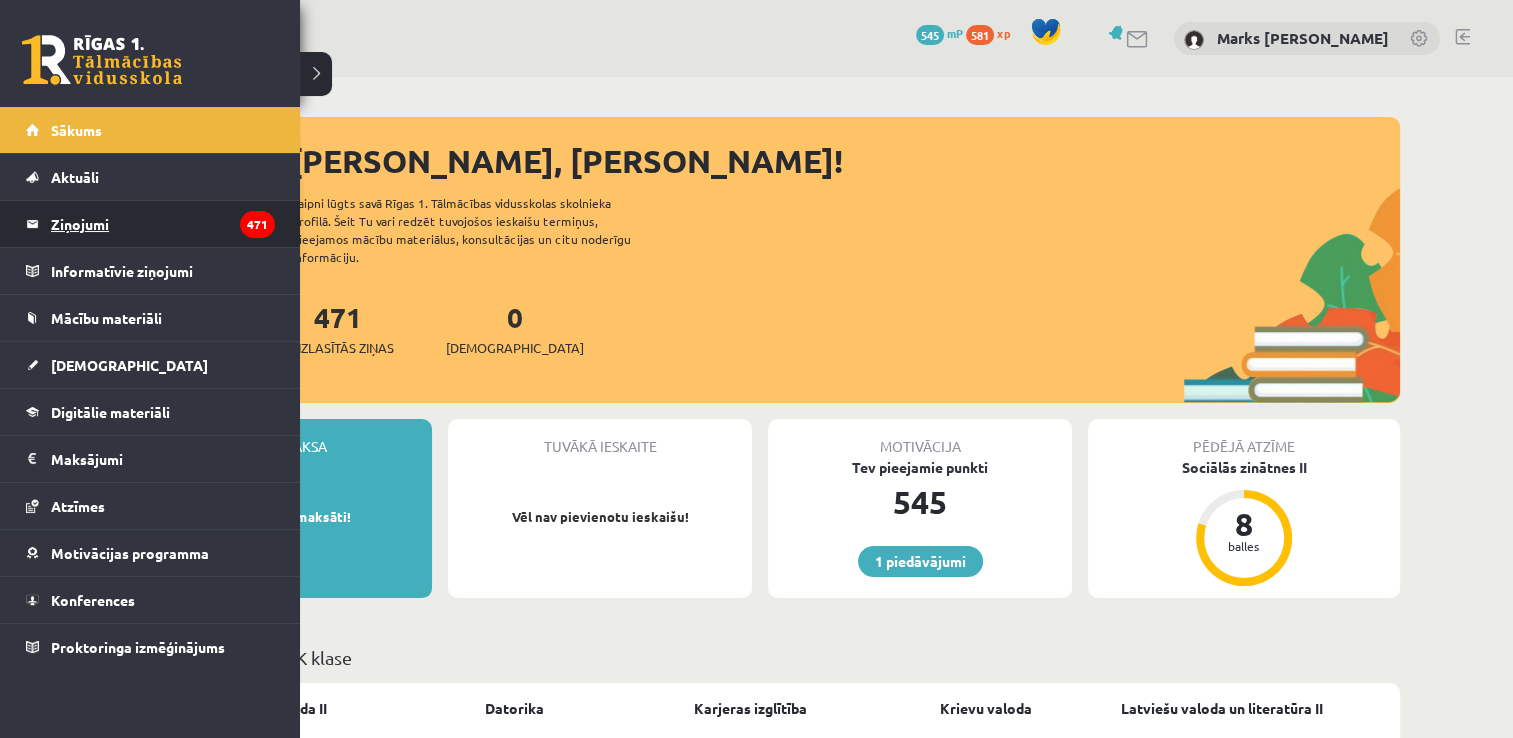 click on "Ziņojumi
471" at bounding box center (163, 224) 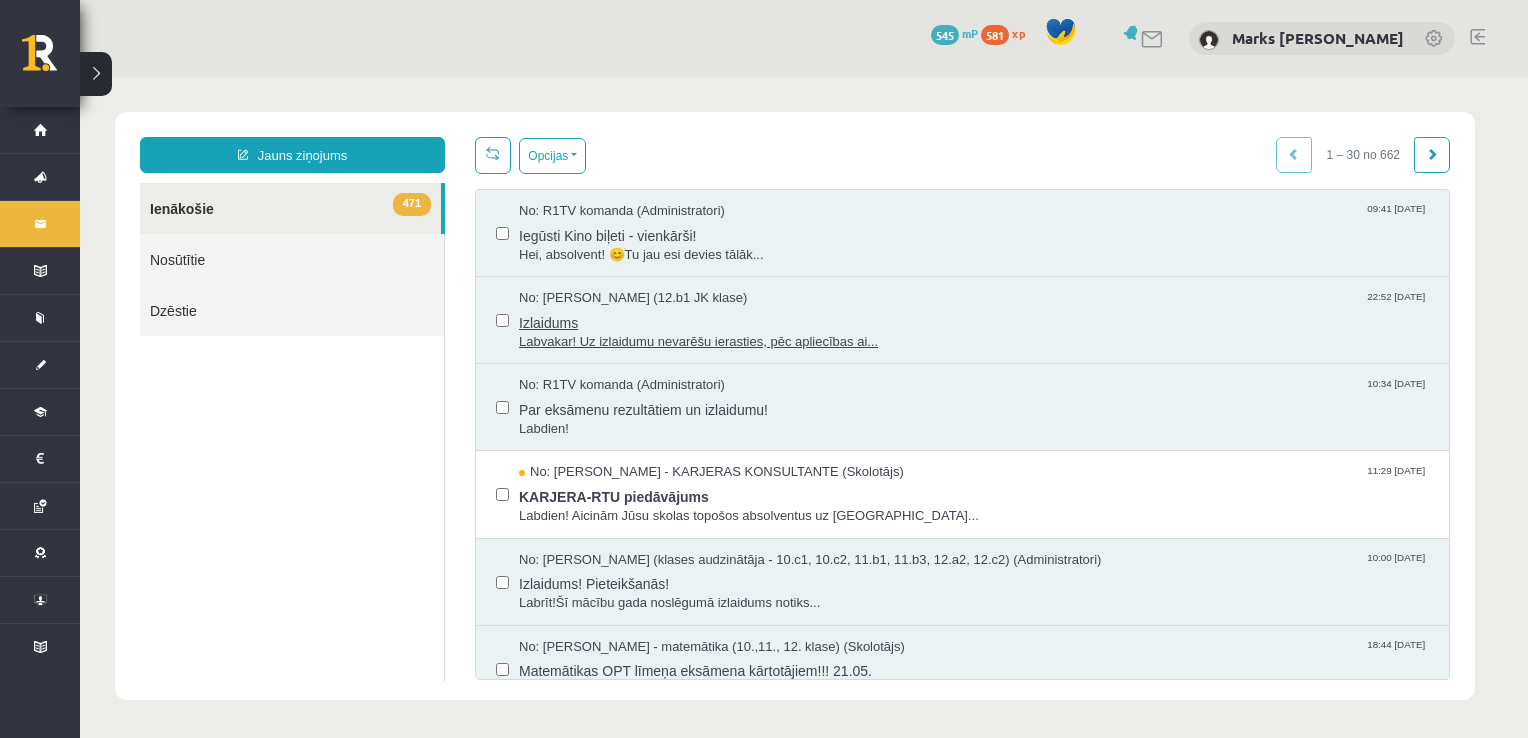 scroll, scrollTop: 0, scrollLeft: 0, axis: both 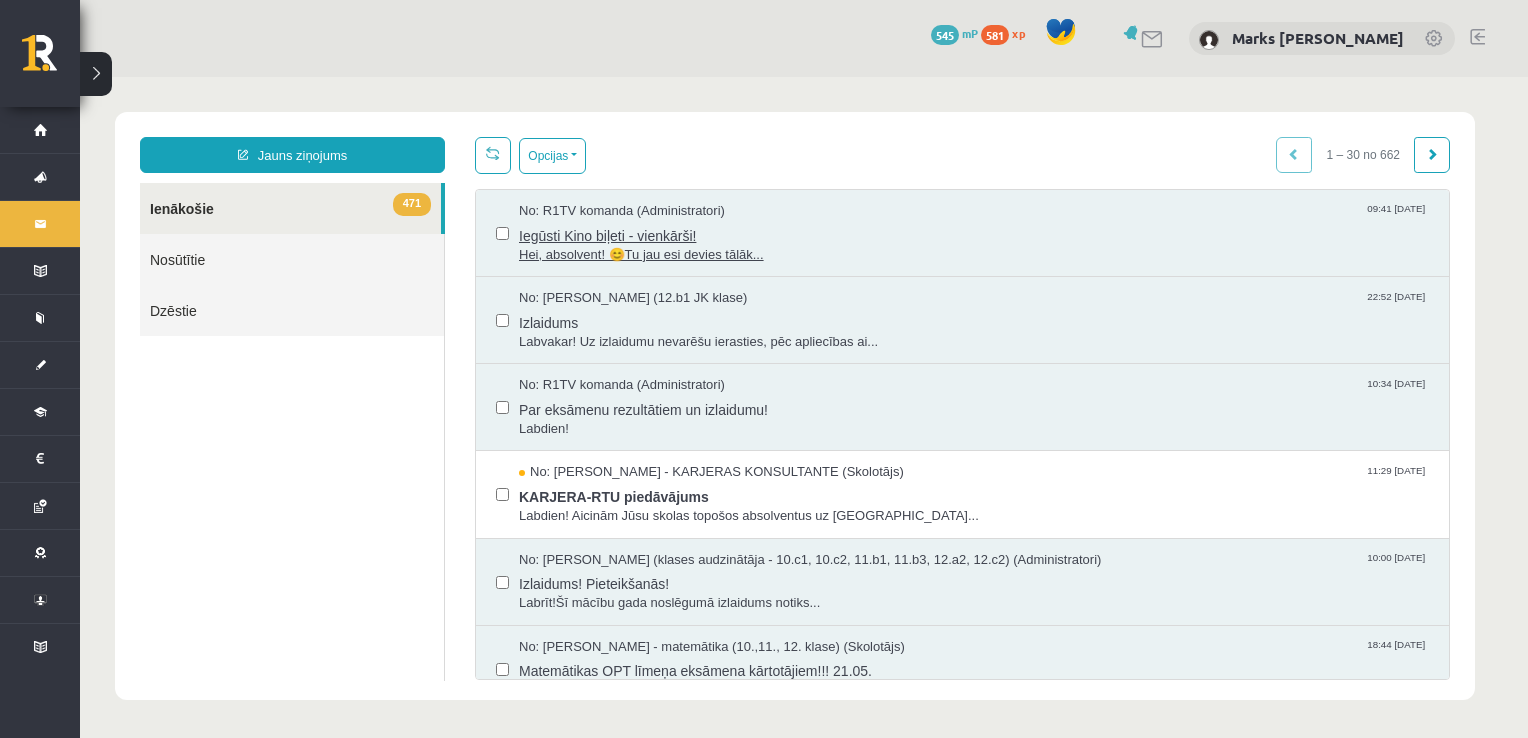click on "Iegūsti Kino biļeti - vienkārši!" at bounding box center (974, 233) 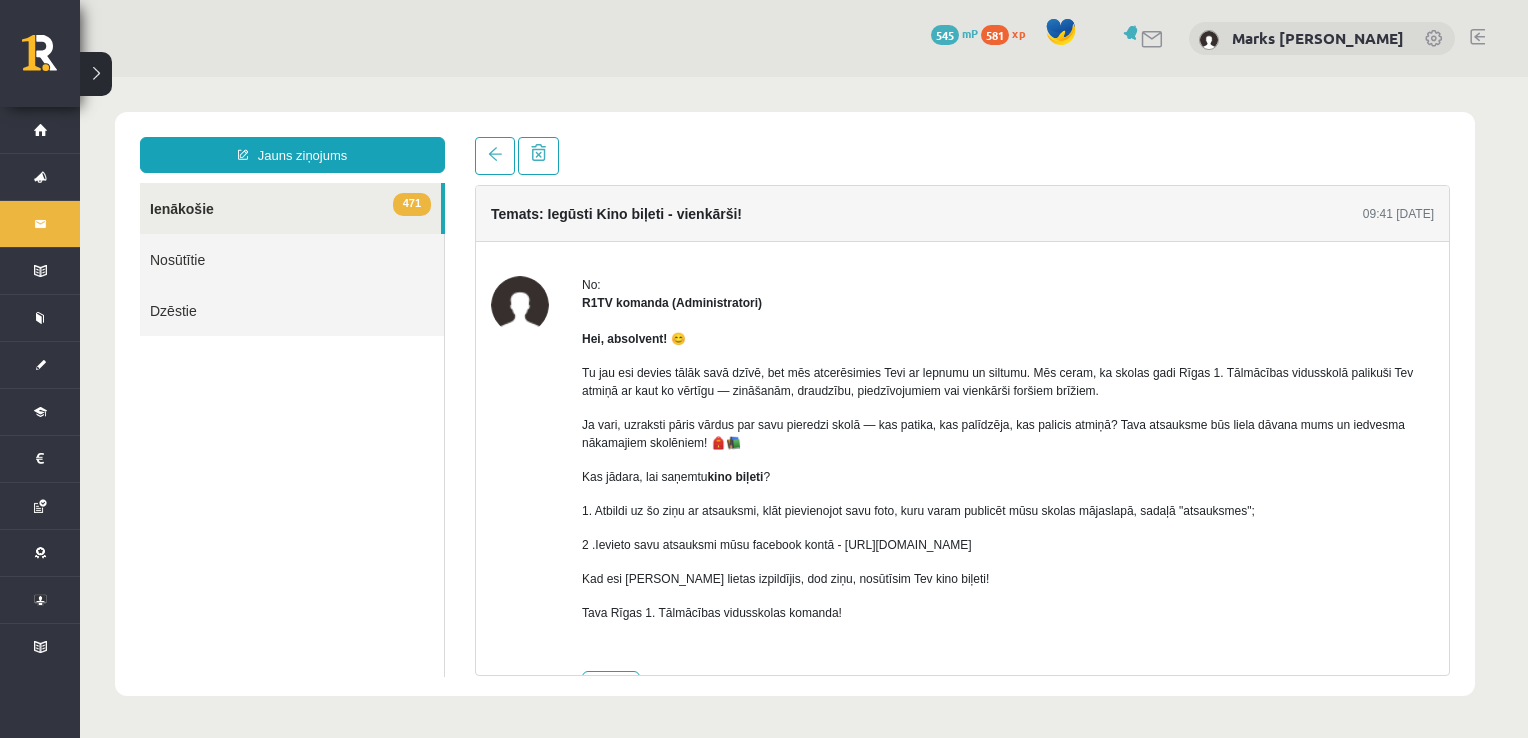 scroll, scrollTop: 0, scrollLeft: 0, axis: both 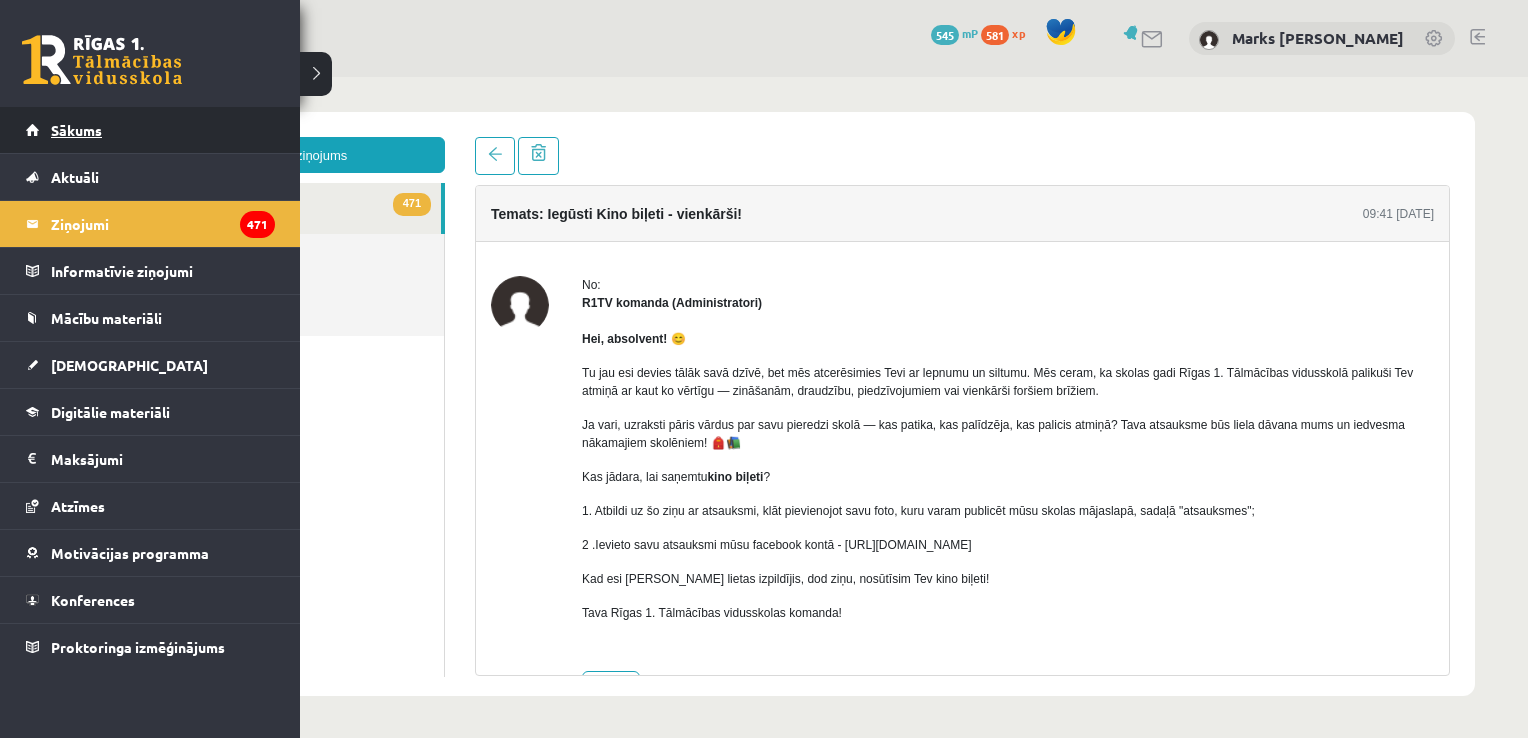 click on "Sākums" at bounding box center [76, 130] 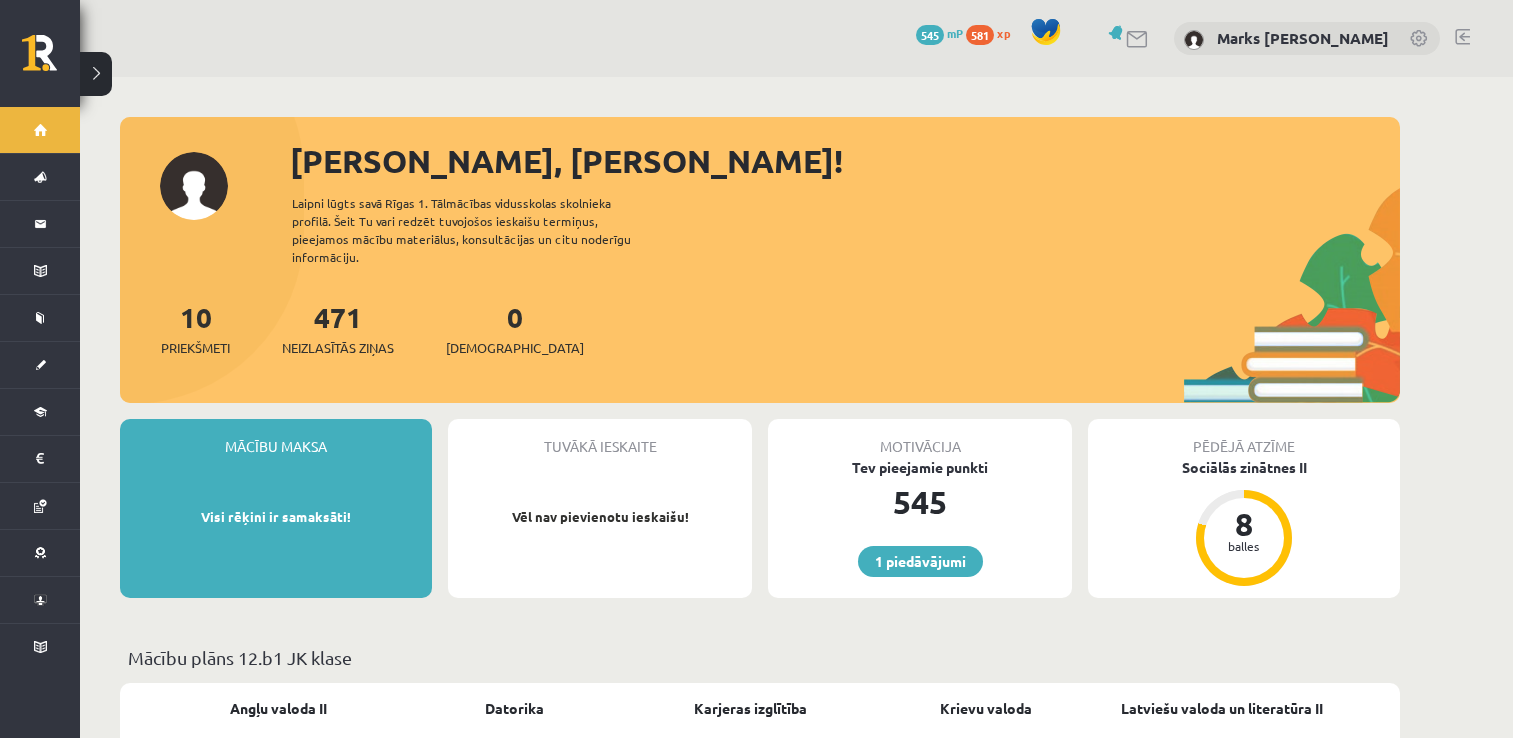 scroll, scrollTop: 0, scrollLeft: 0, axis: both 